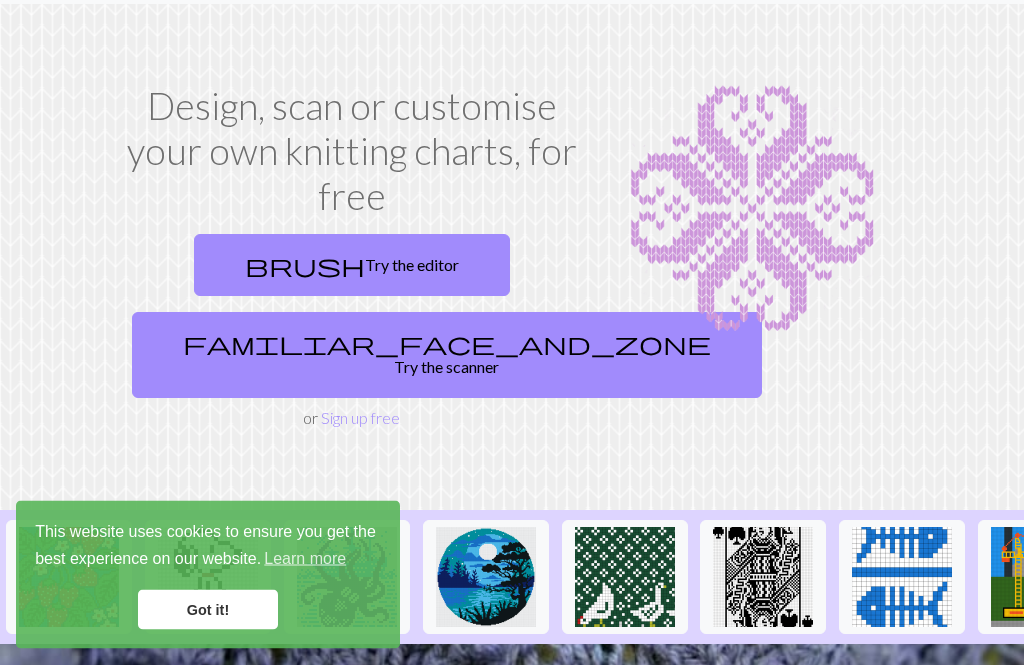scroll, scrollTop: 56, scrollLeft: 0, axis: vertical 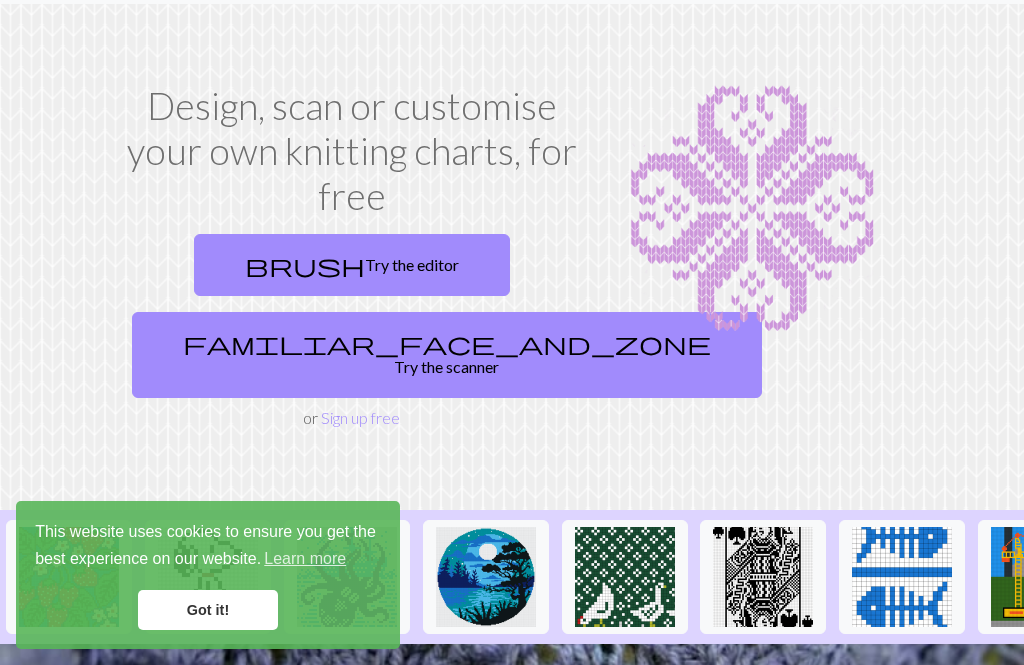 click on "Got it!" at bounding box center [208, 610] 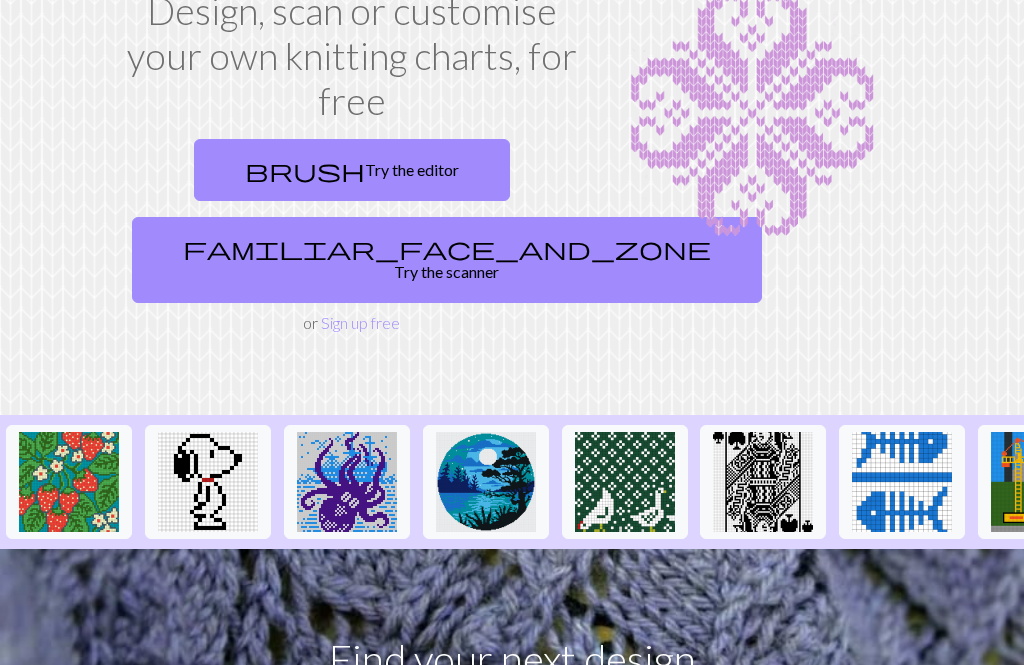 scroll, scrollTop: 147, scrollLeft: 0, axis: vertical 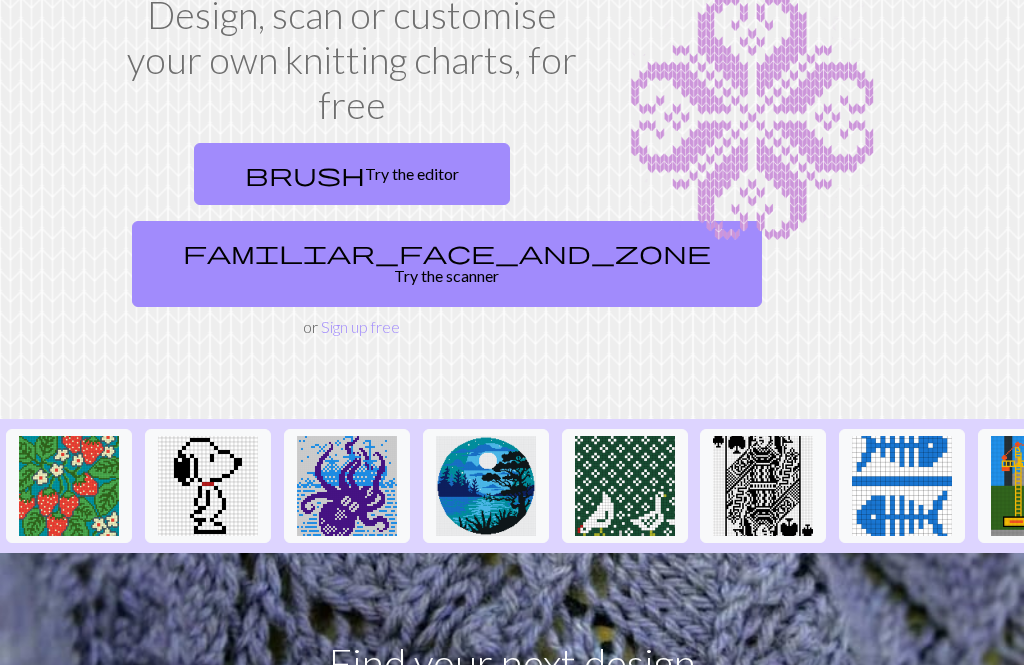 click on "brush  Try the editor" at bounding box center [352, 174] 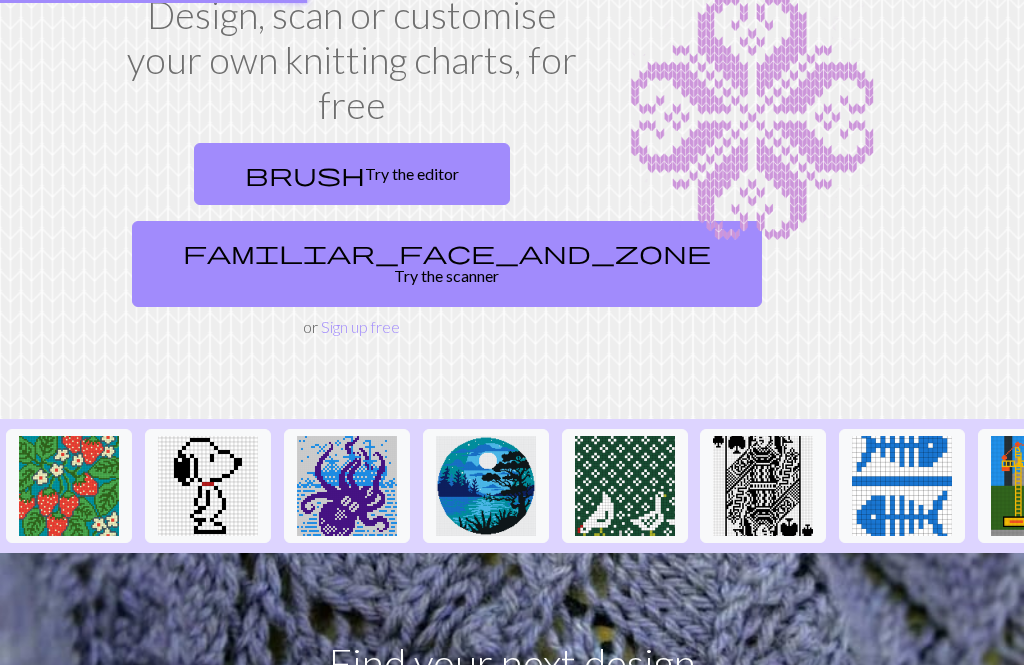 scroll, scrollTop: 0, scrollLeft: 0, axis: both 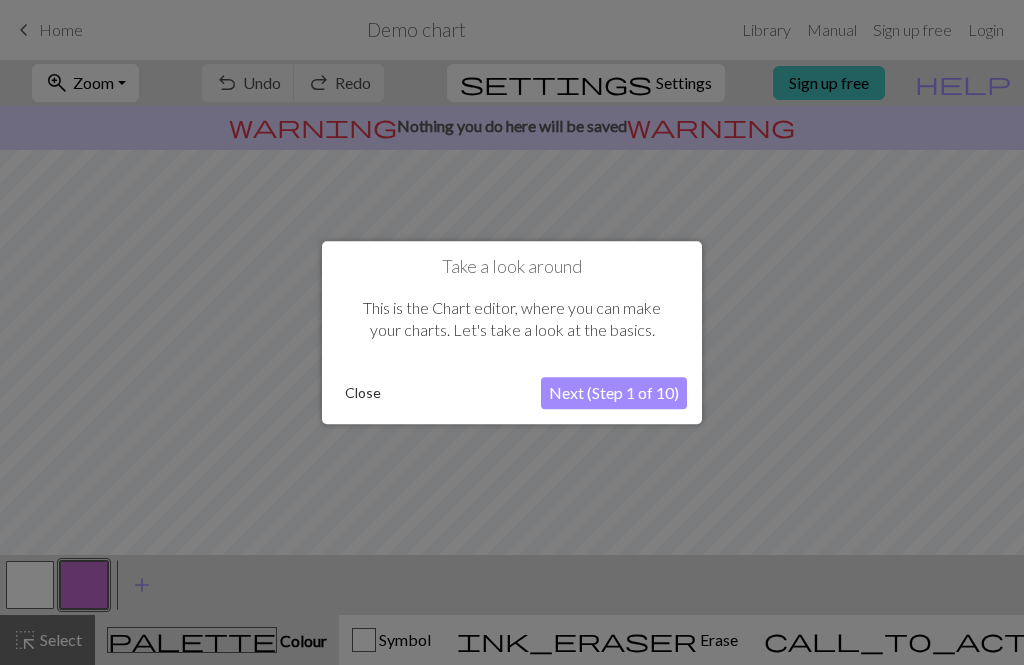 click on "Next (Step 1 of 10)" at bounding box center (614, 393) 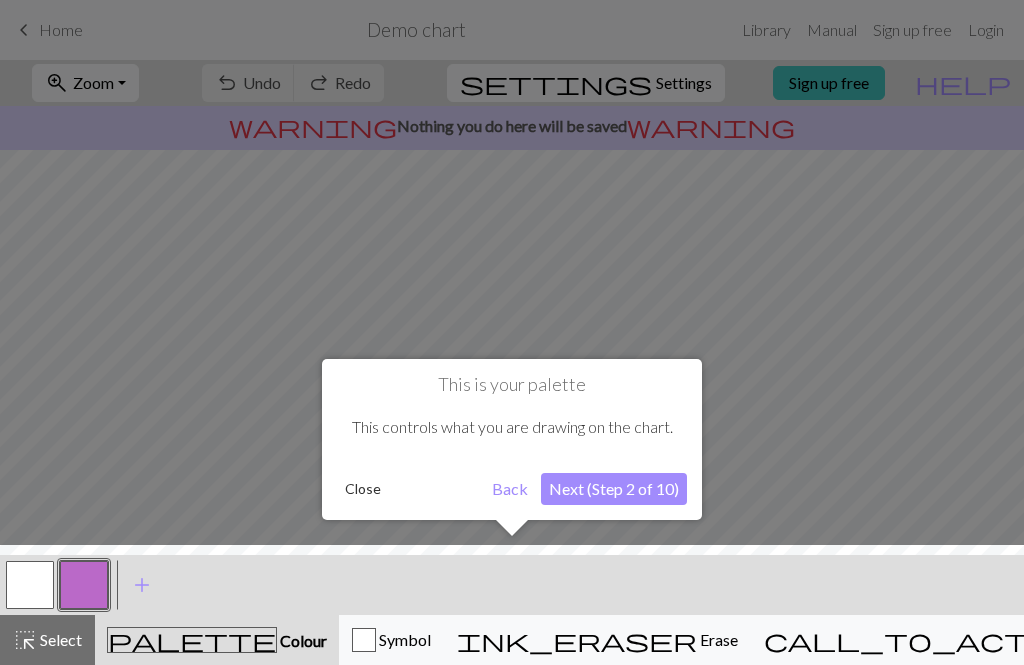click on "Next (Step 2 of 10)" at bounding box center (614, 489) 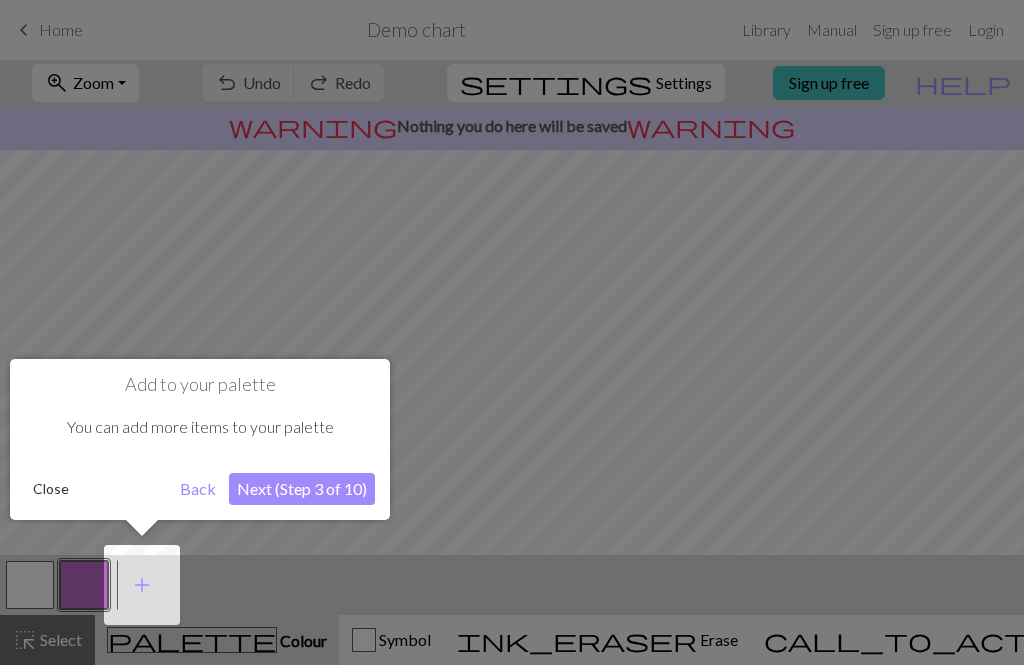 click on "Next (Step 3 of 10)" at bounding box center (302, 489) 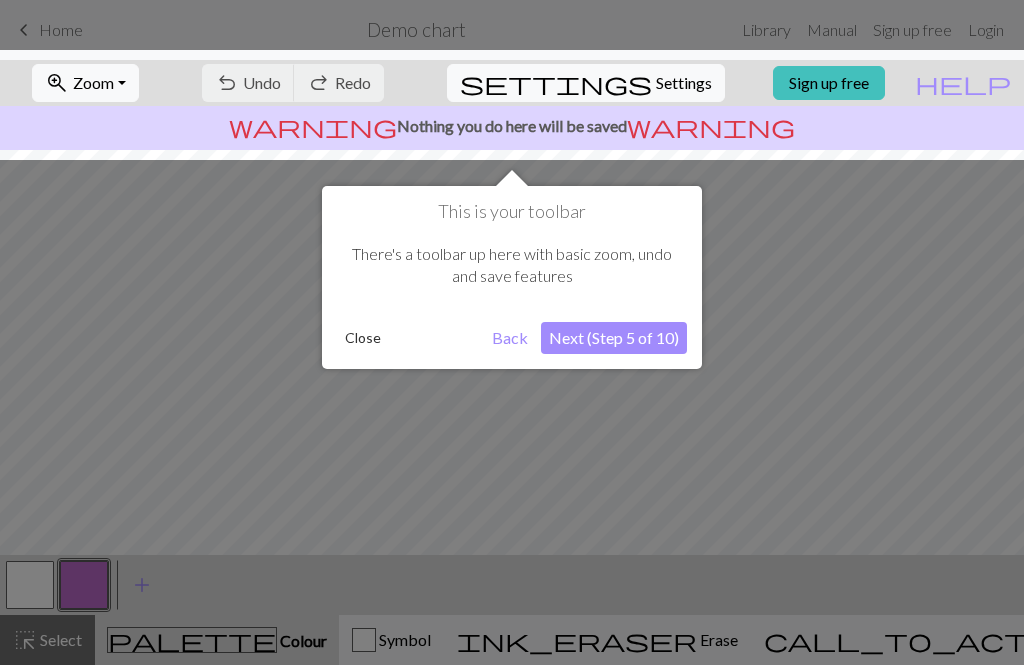 click on "Next (Step 5 of 10)" at bounding box center (614, 338) 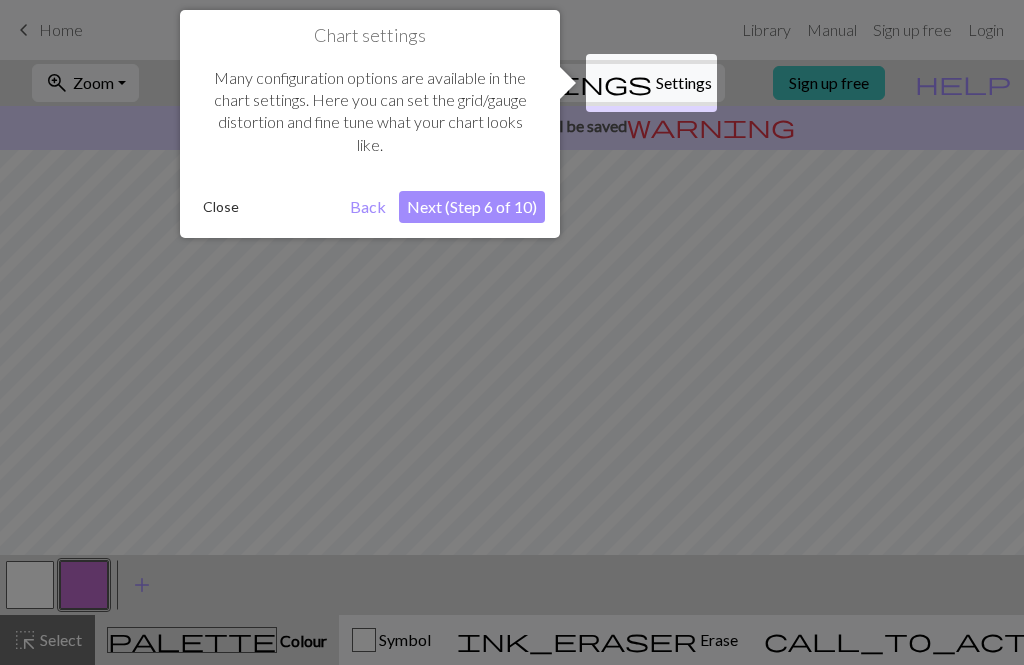 click on "Next (Step 6 of 10)" at bounding box center (472, 207) 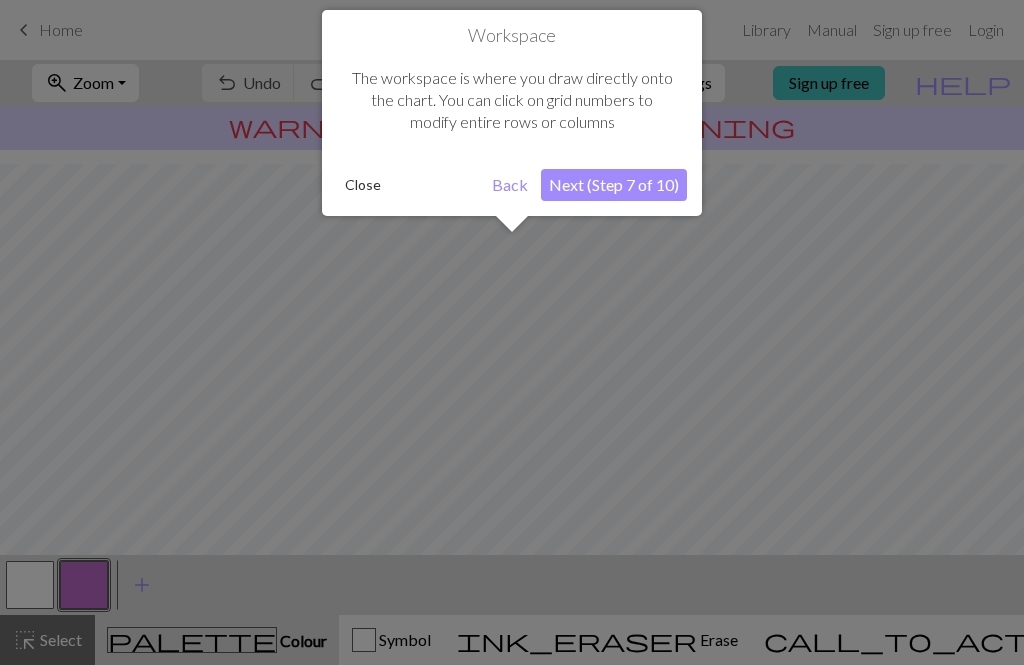 scroll, scrollTop: 120, scrollLeft: 0, axis: vertical 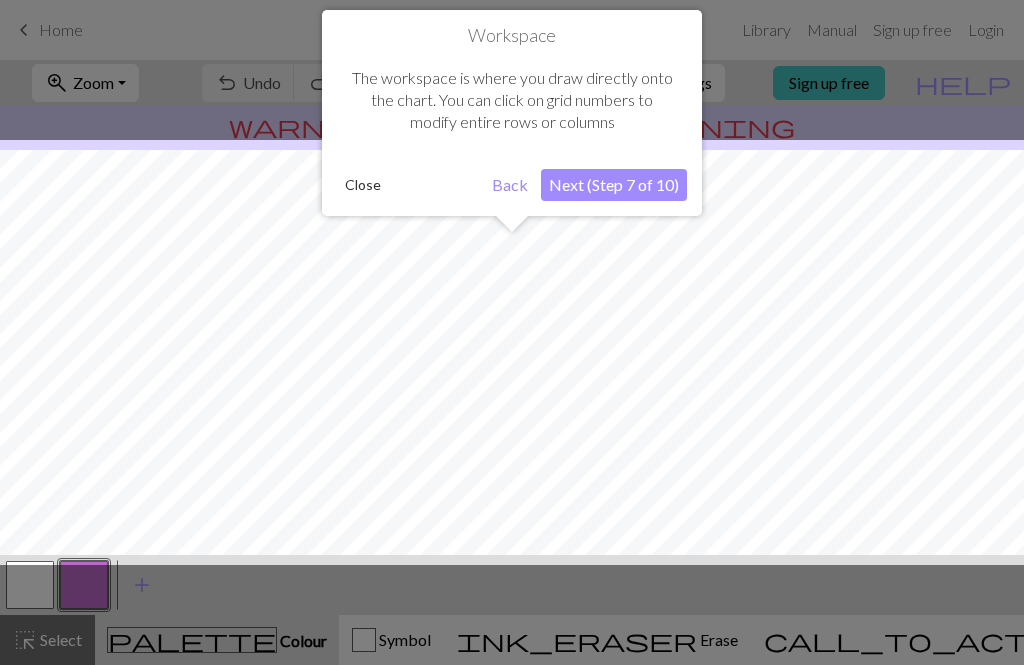 click on "Next (Step 7 of 10)" at bounding box center (614, 185) 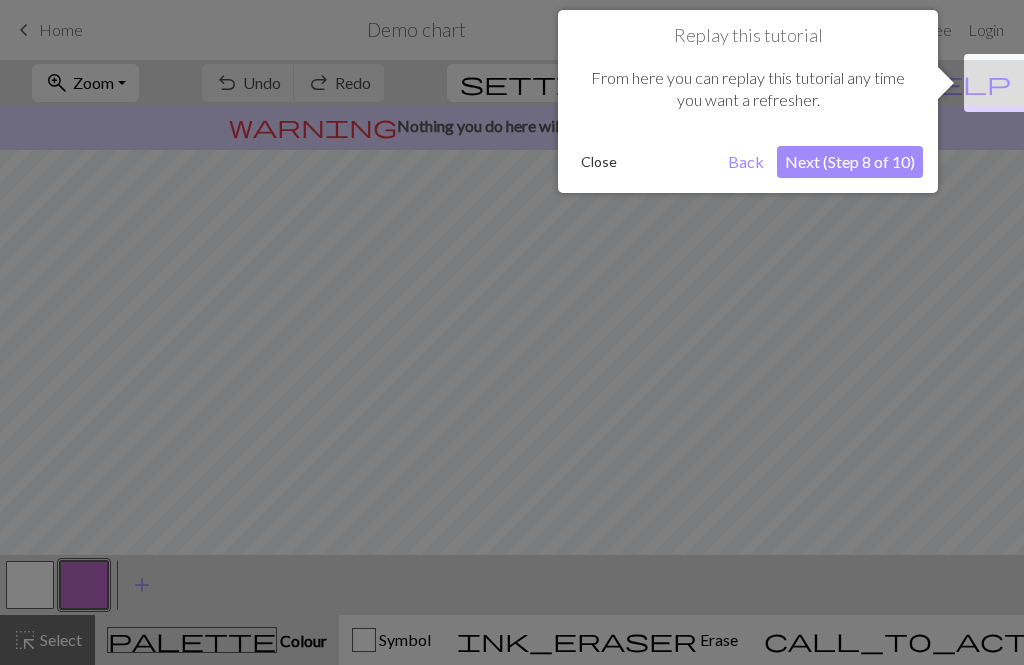 click on "Close" at bounding box center (599, 162) 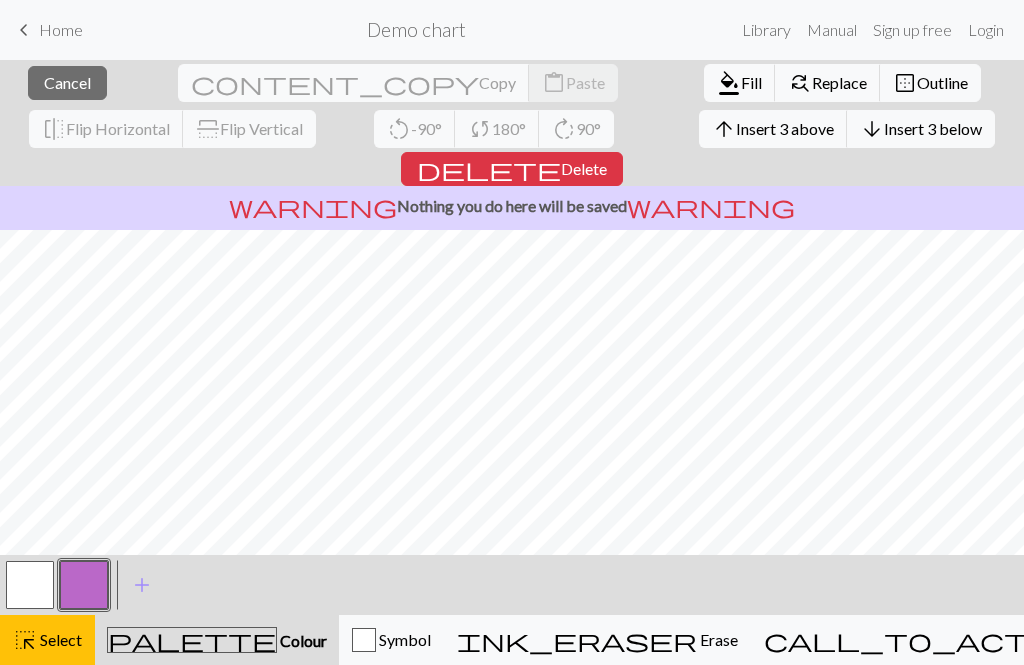 click on "Erase" at bounding box center (717, 639) 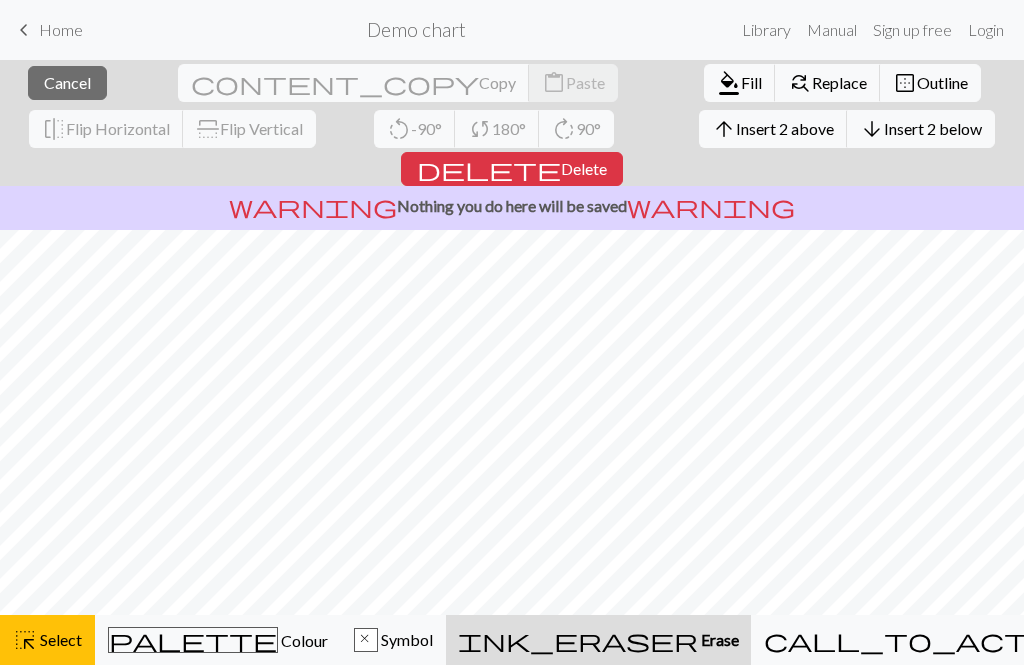 click on "Outline" at bounding box center [942, 82] 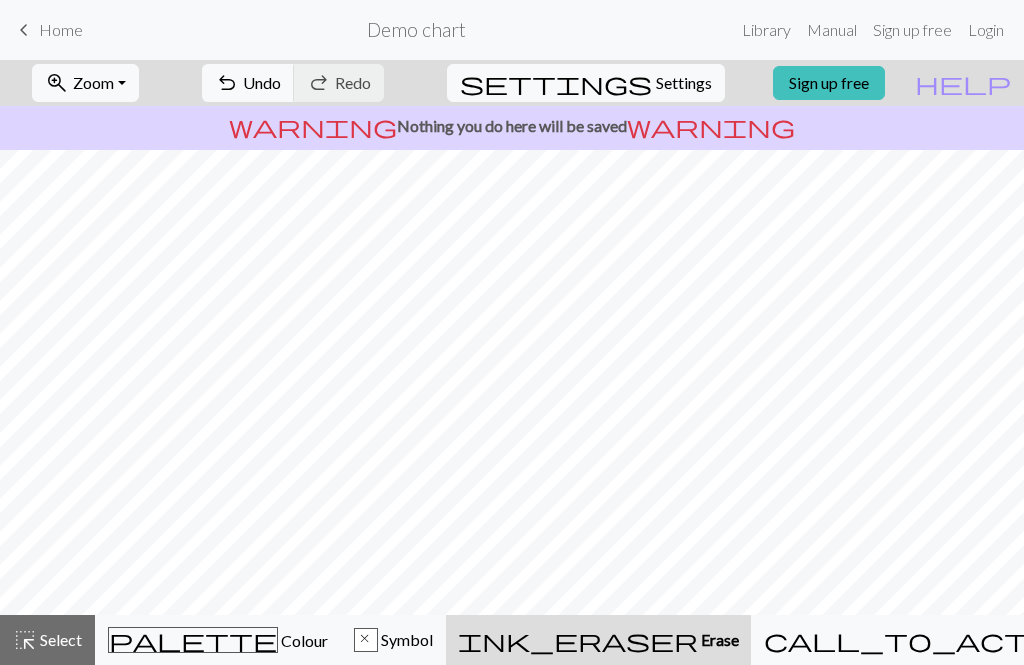 click on "Knitting mode" at bounding box center (1150, 639) 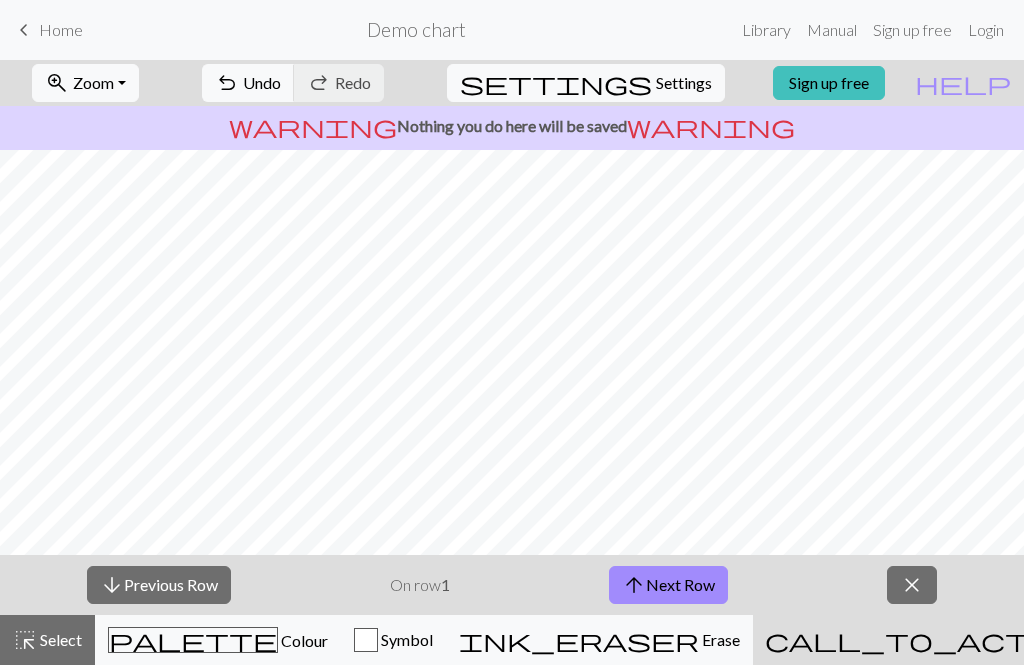 click on "settings  Settings" at bounding box center [586, 83] 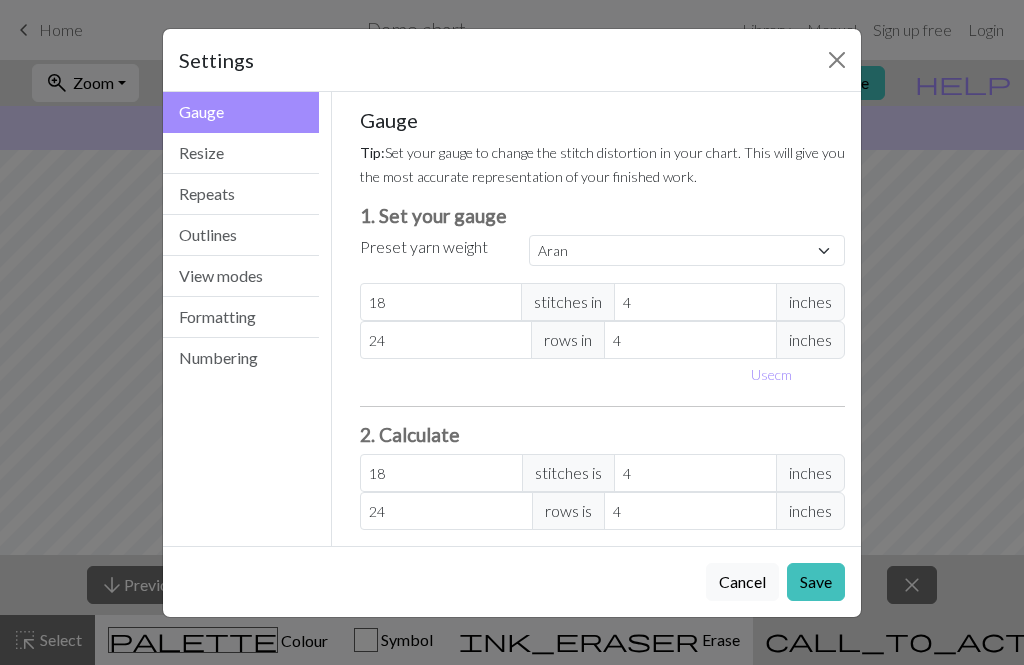 click at bounding box center (837, 60) 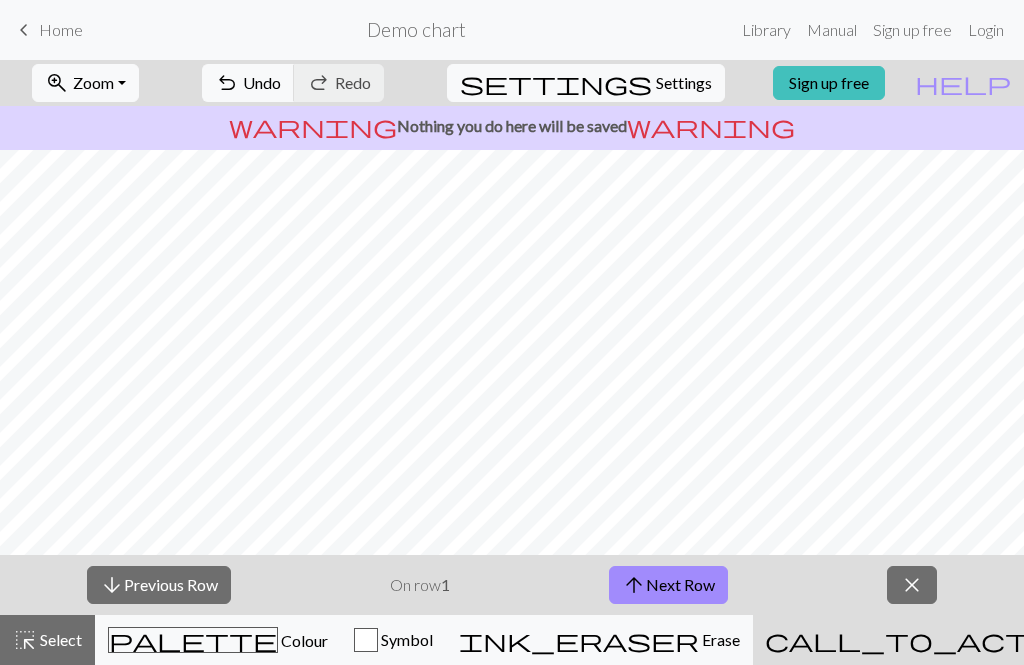 click on "Zoom" at bounding box center [93, 82] 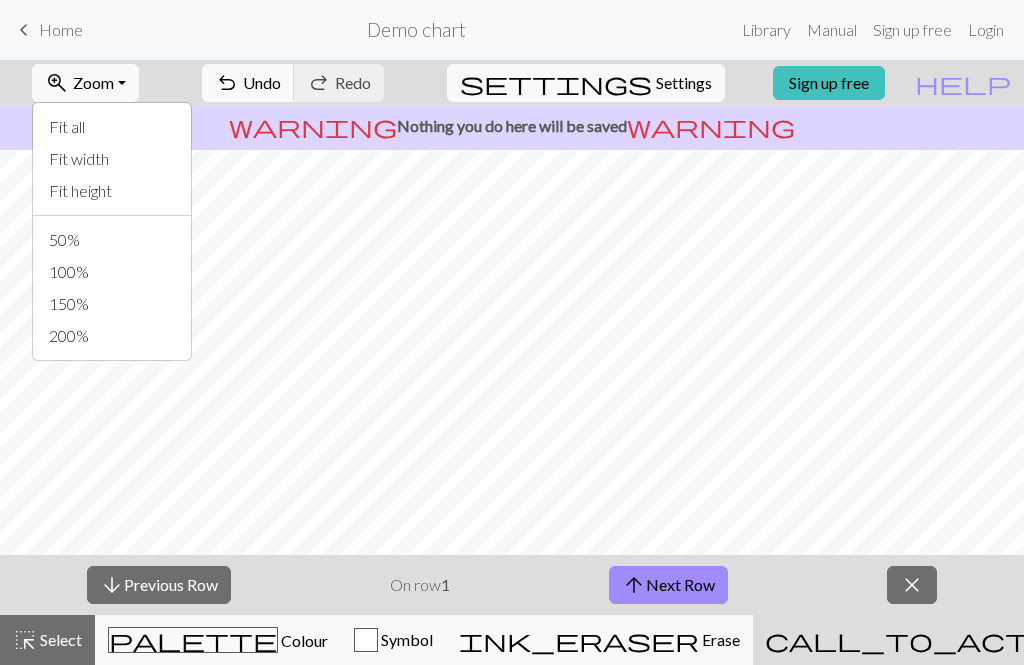 click on "100%" at bounding box center (112, 272) 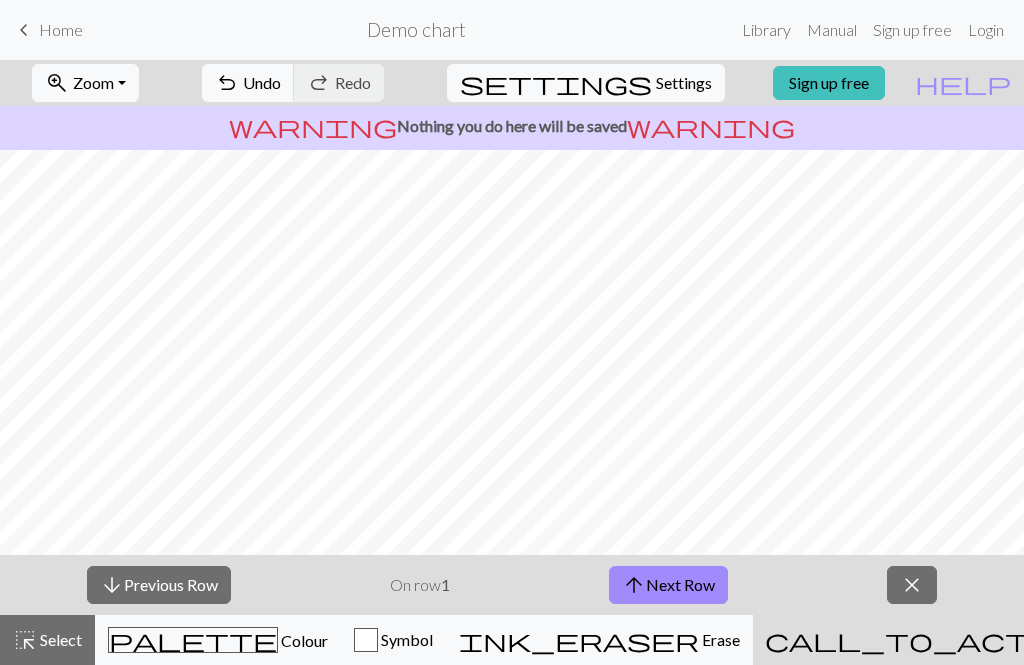 click on "Zoom" at bounding box center [93, 82] 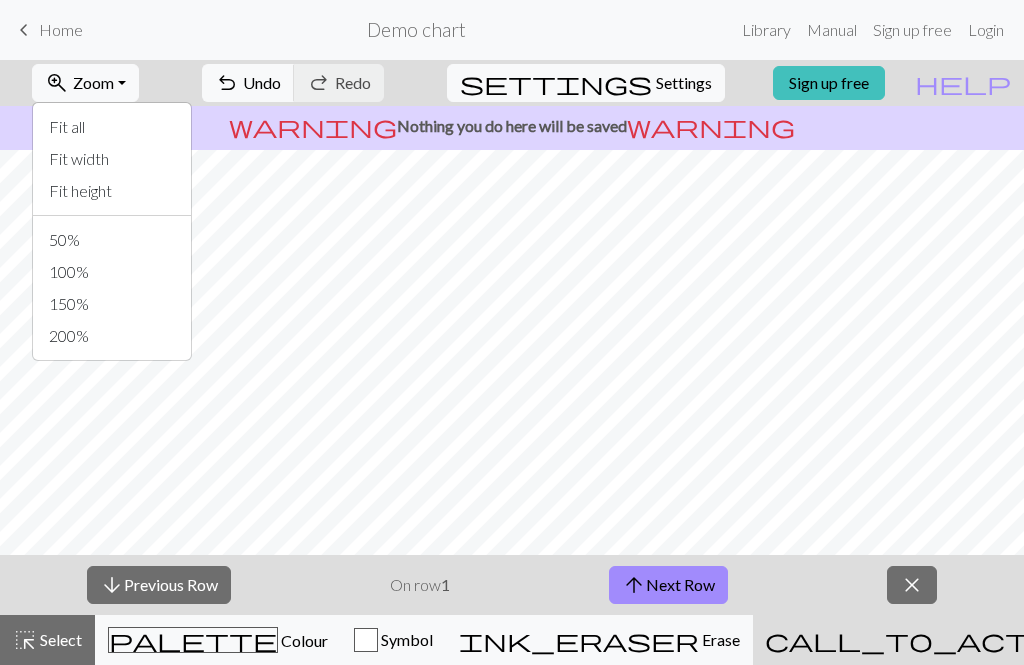click on "50%" at bounding box center (112, 240) 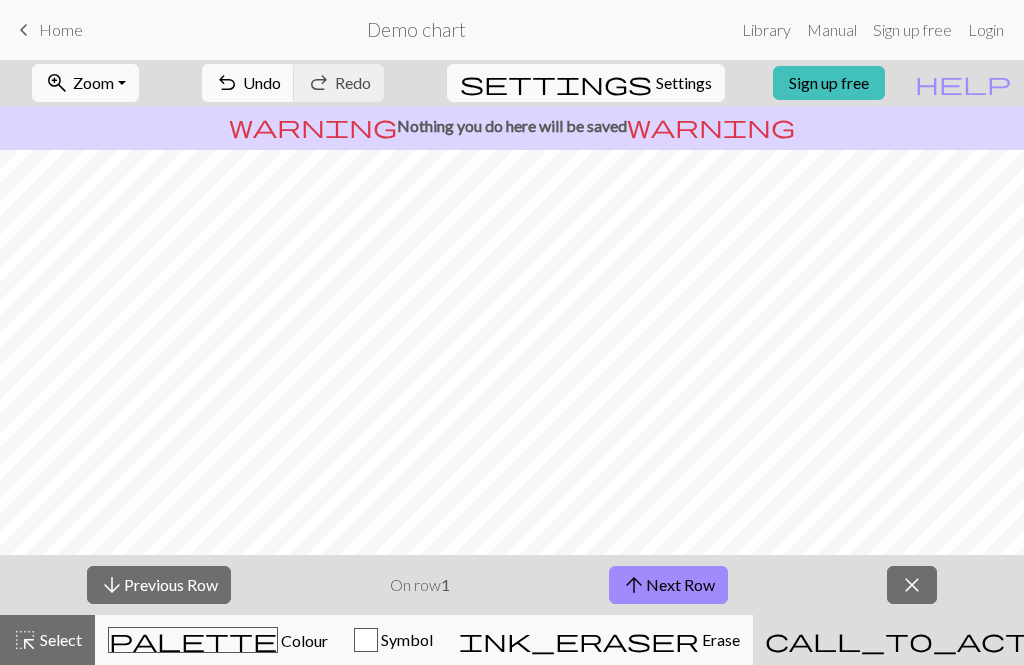 scroll, scrollTop: 0, scrollLeft: 0, axis: both 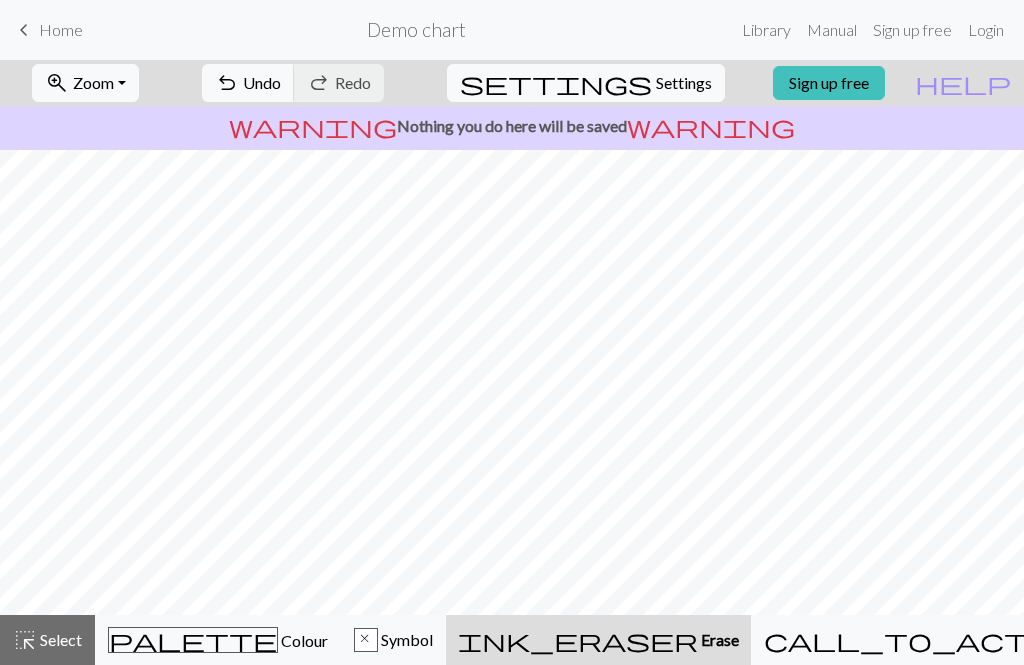 click on "Erase" at bounding box center [718, 639] 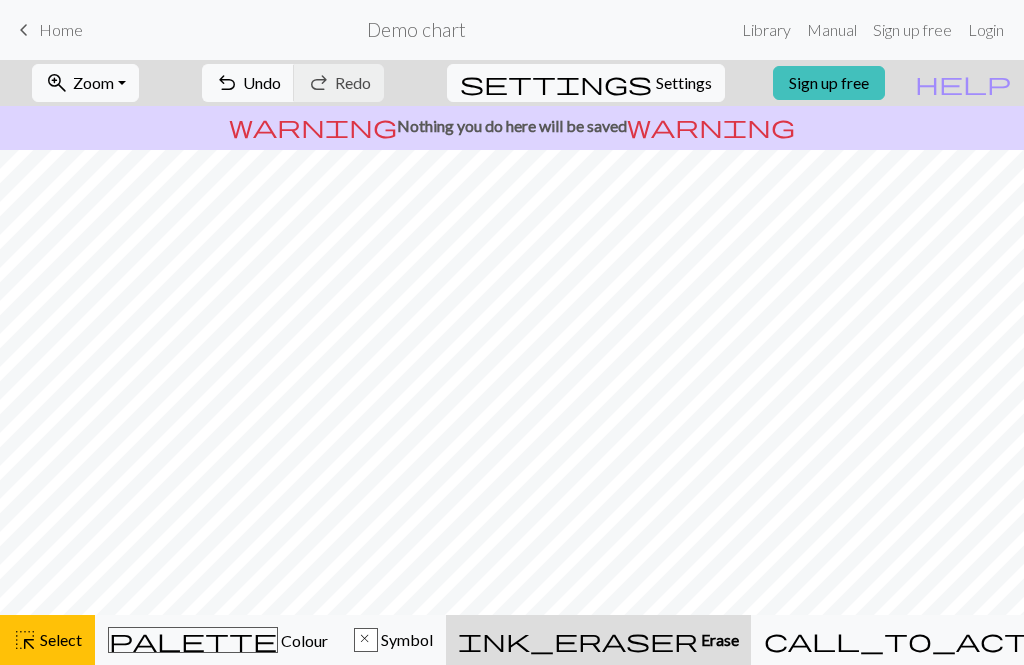 click on "Select" at bounding box center [59, 639] 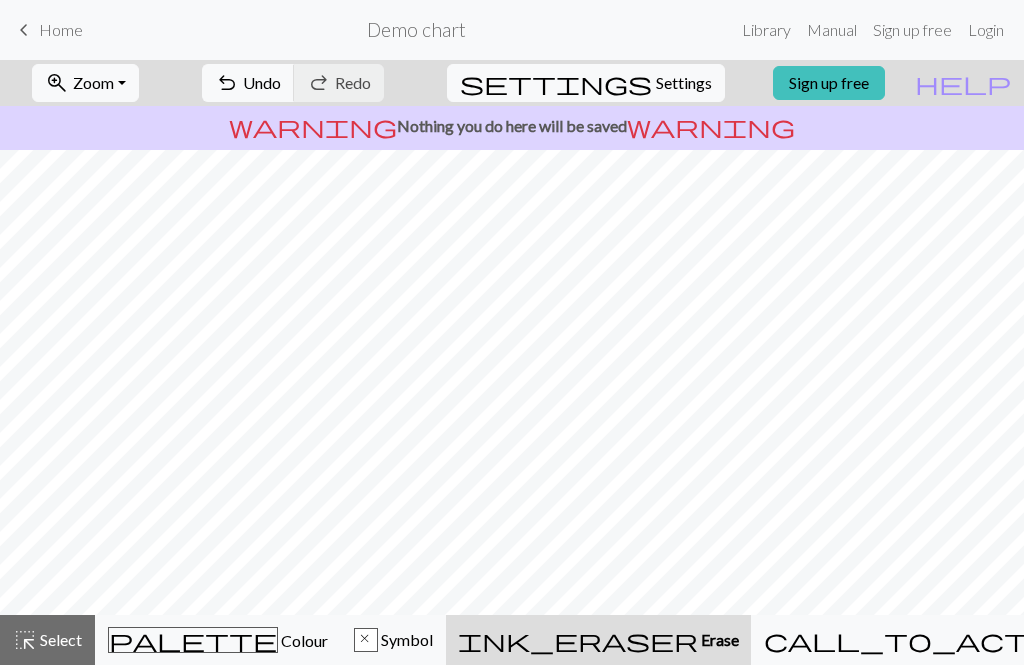 click on "highlight_alt   Select   Select" at bounding box center [47, 640] 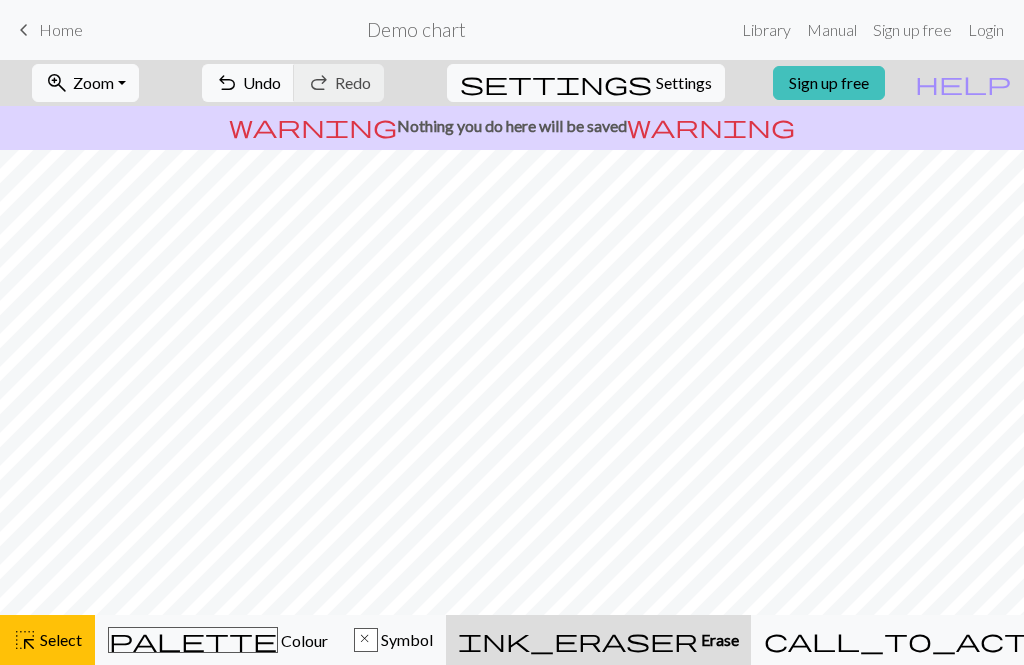 click on "Select" at bounding box center [59, 639] 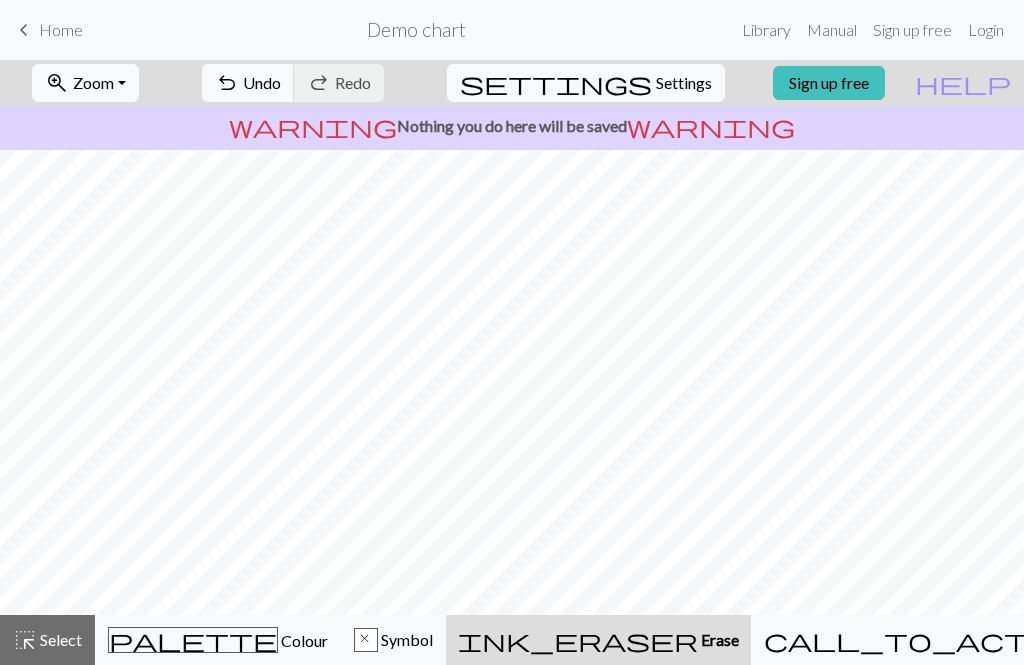click on "undo" at bounding box center (227, 83) 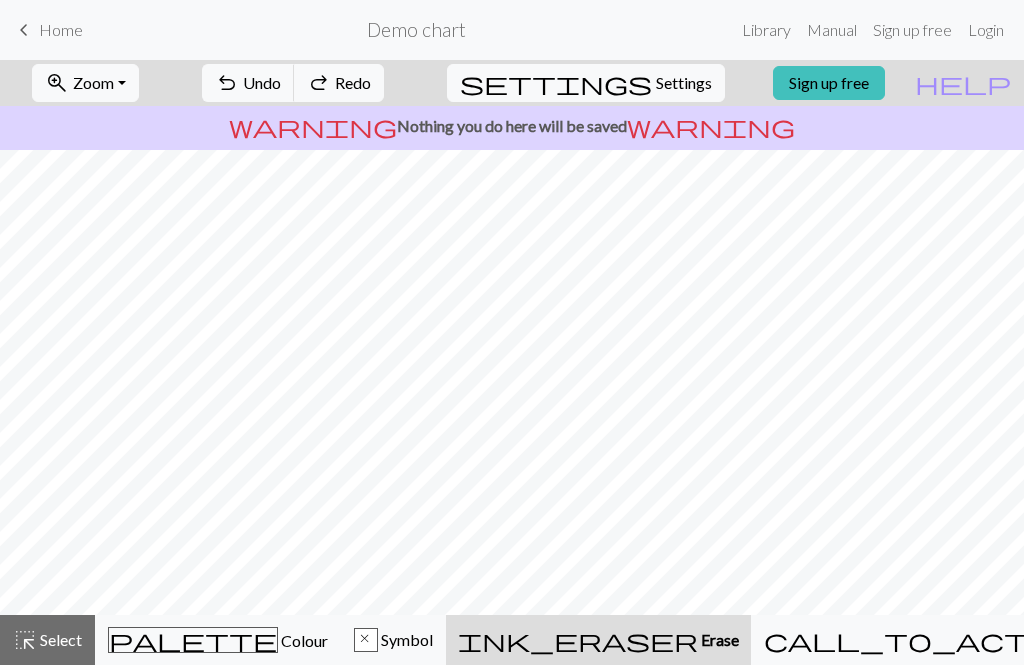 click on "undo" at bounding box center [227, 83] 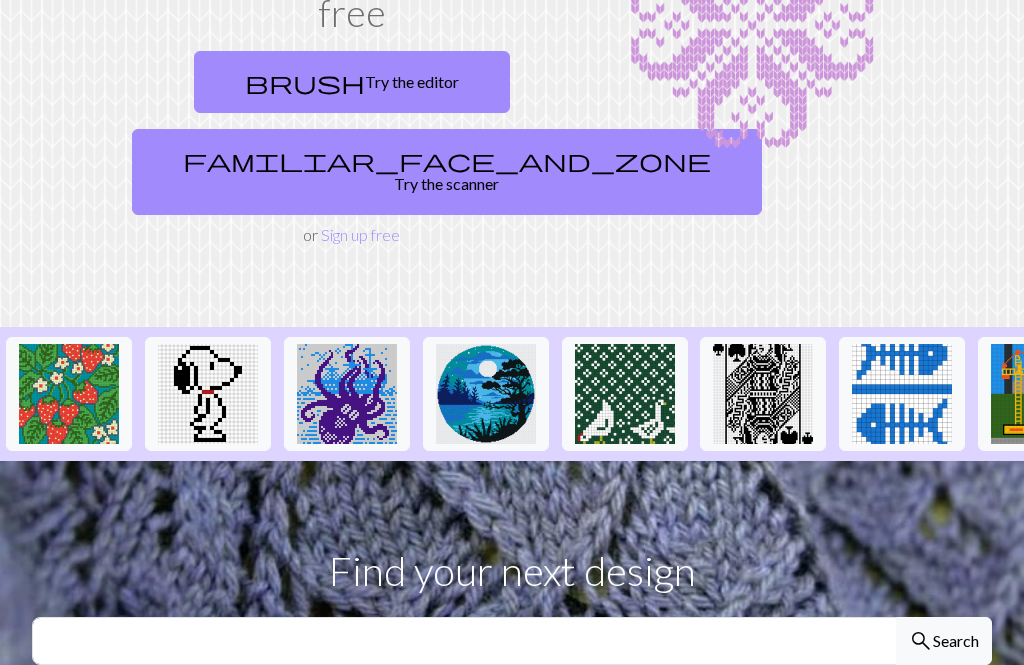 scroll, scrollTop: 248, scrollLeft: 0, axis: vertical 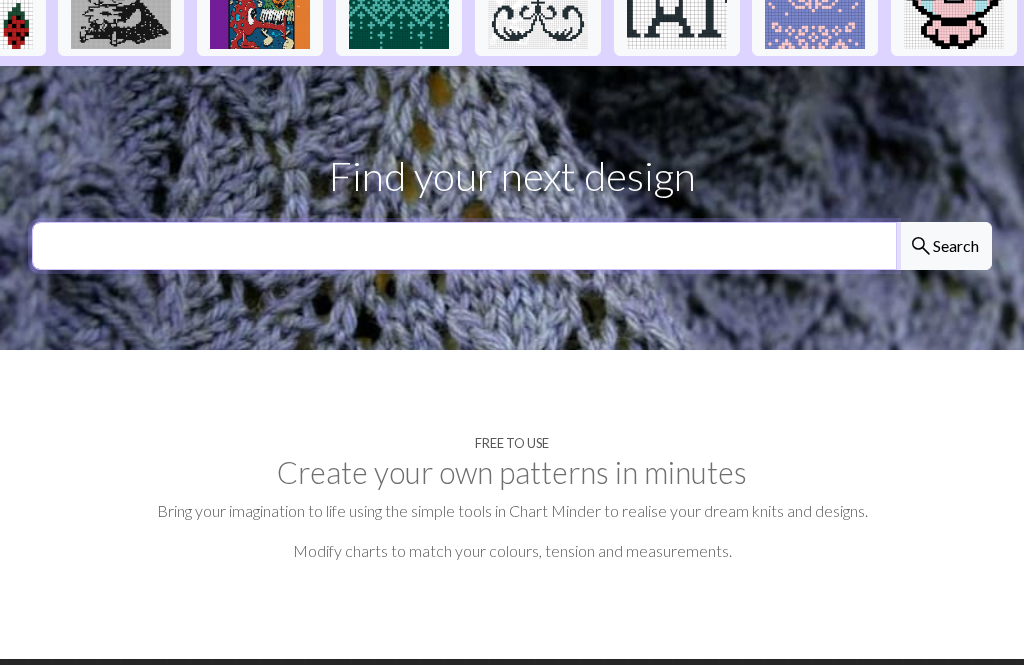 click at bounding box center (464, 247) 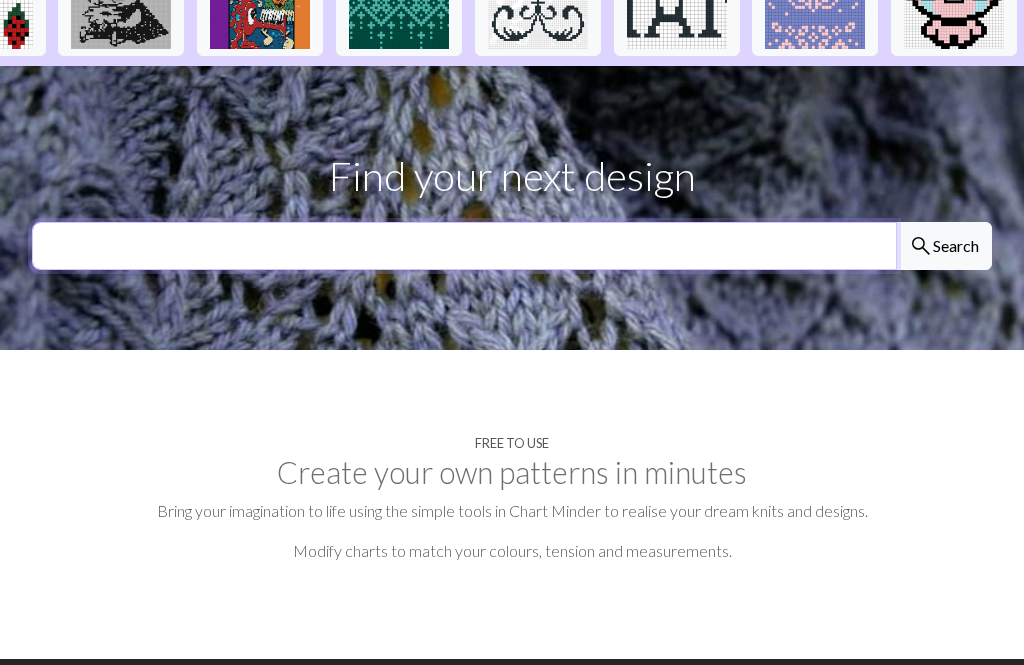 scroll, scrollTop: 633, scrollLeft: 0, axis: vertical 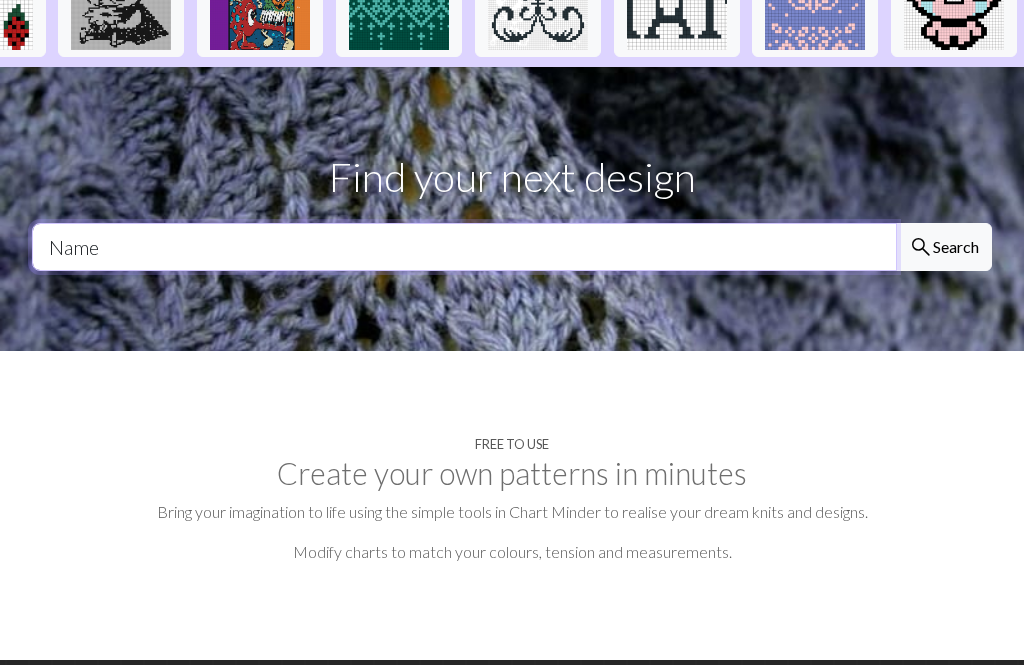 type on "Name" 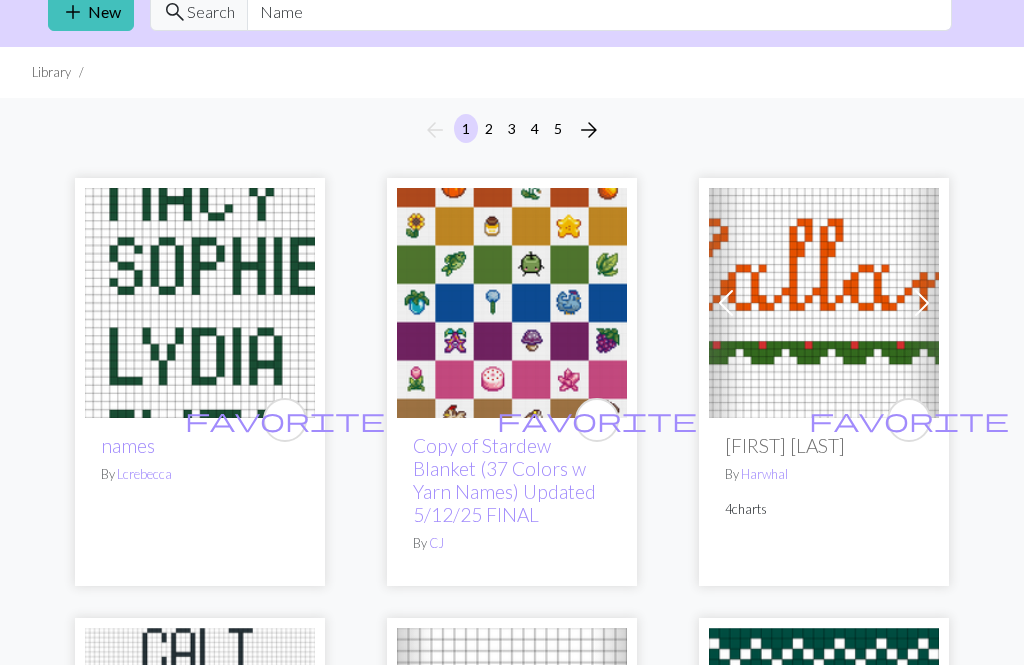 scroll, scrollTop: 86, scrollLeft: 0, axis: vertical 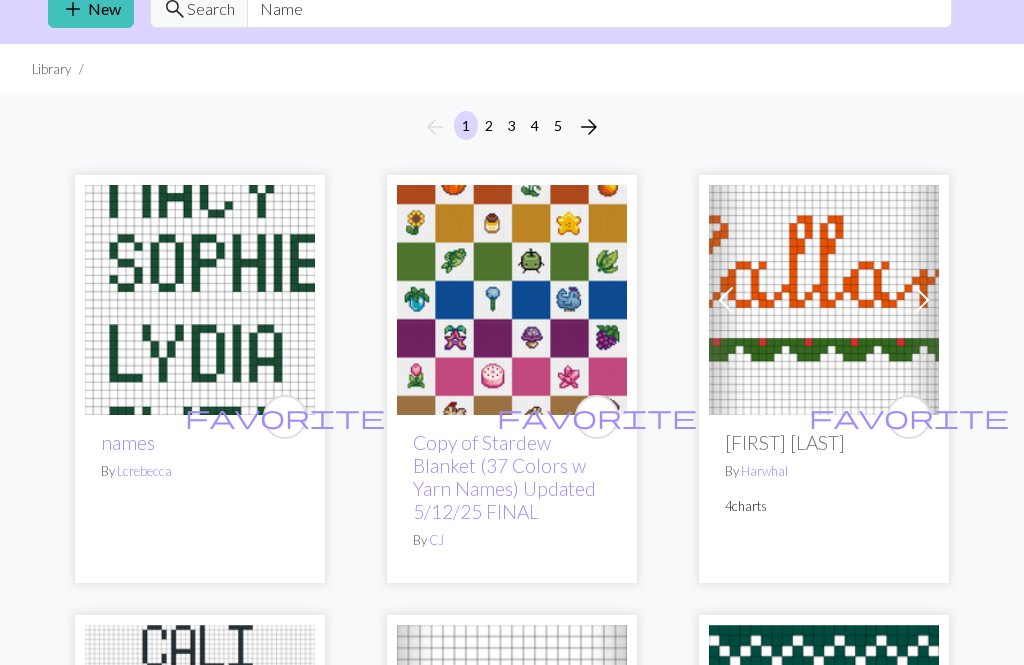 click at bounding box center [922, 300] 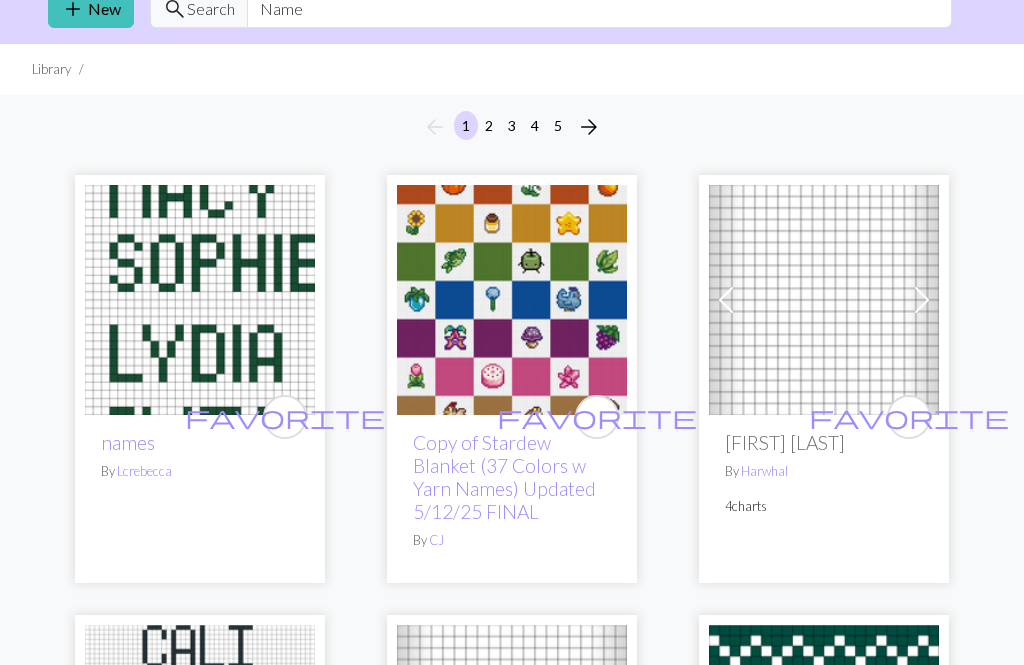 click at bounding box center (824, 300) 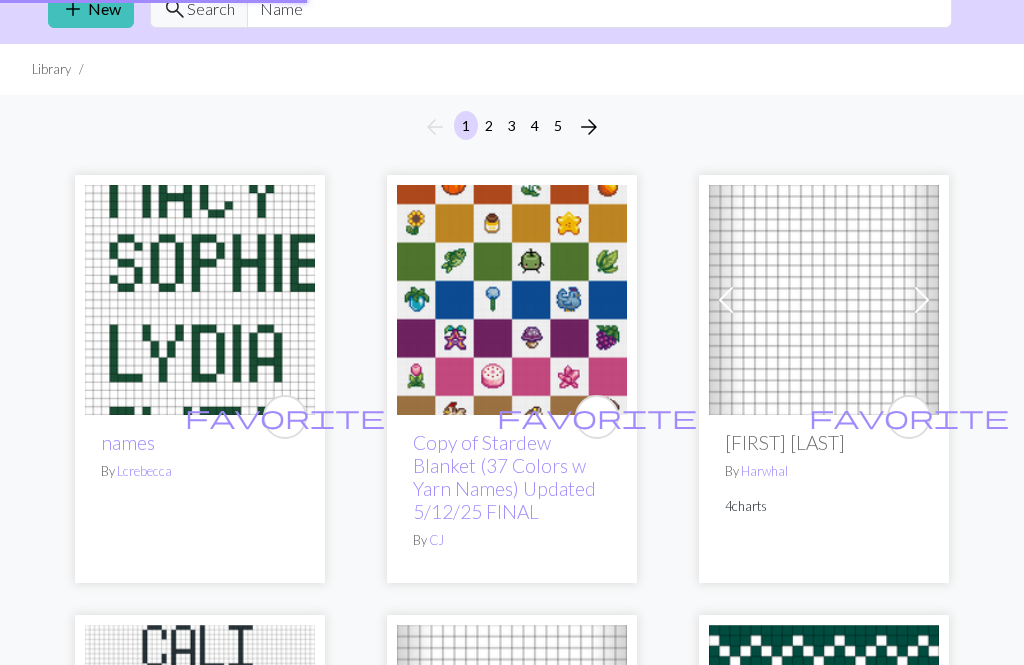scroll, scrollTop: 0, scrollLeft: 0, axis: both 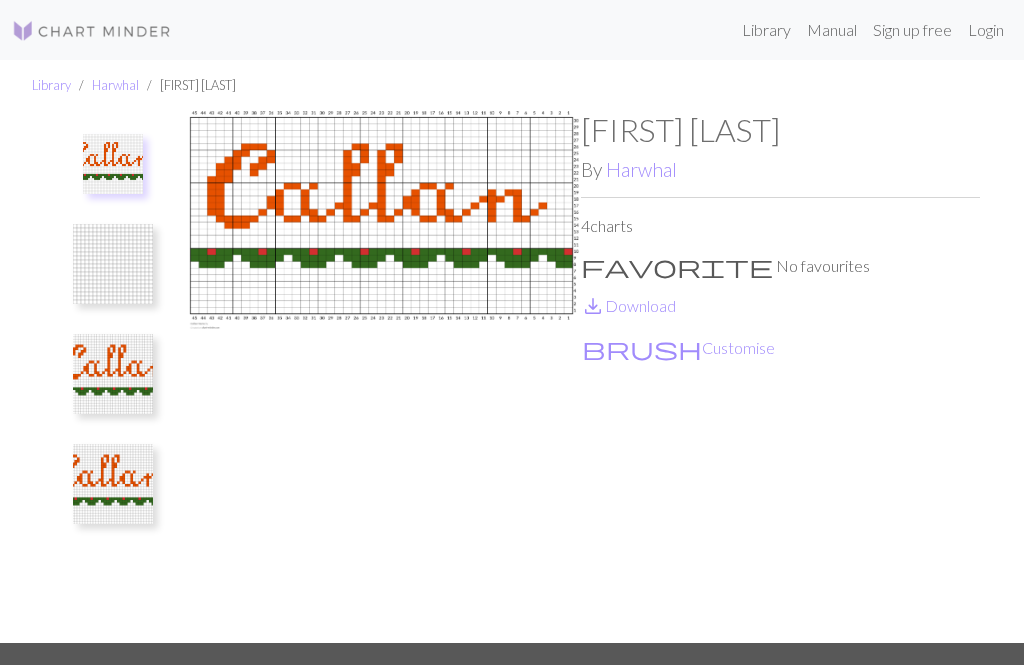 click on "brush Customise" at bounding box center [678, 348] 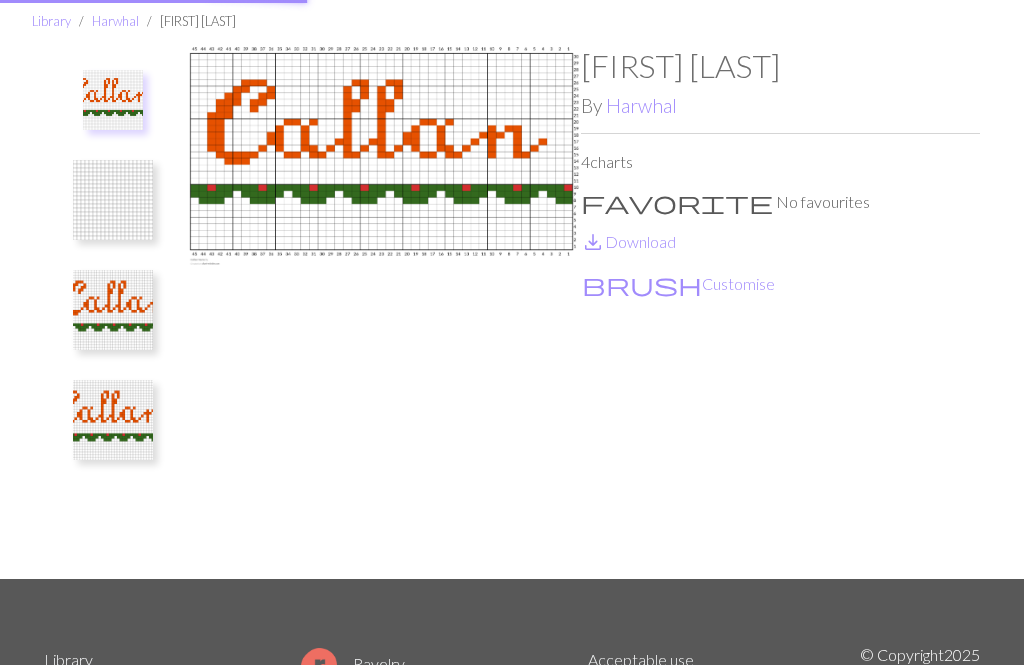scroll, scrollTop: 0, scrollLeft: 0, axis: both 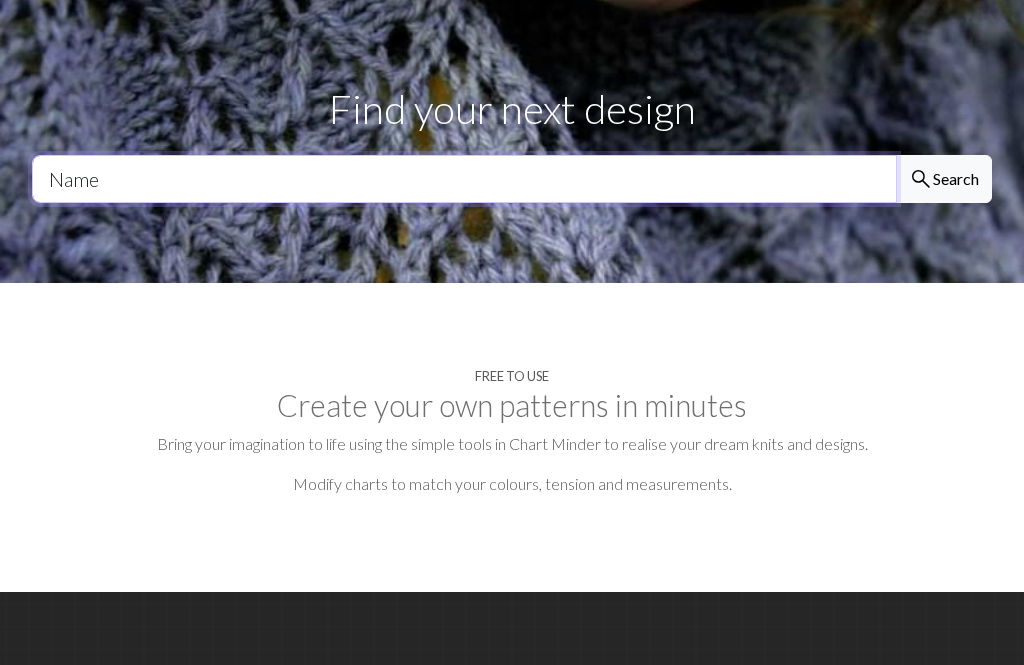 click on "Name" at bounding box center [464, 179] 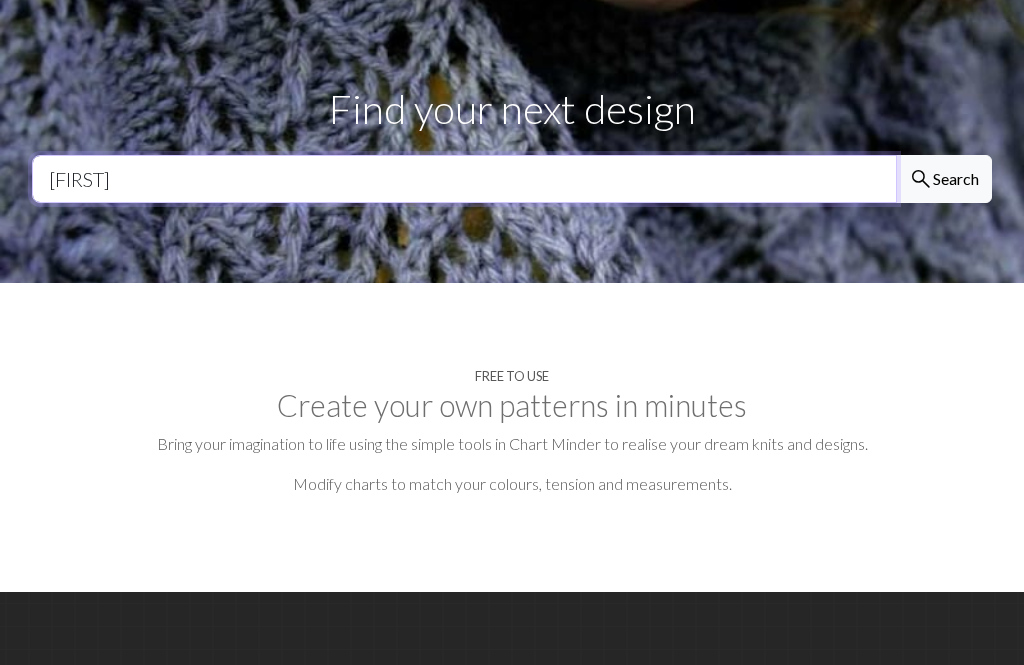 type on "Nameheart" 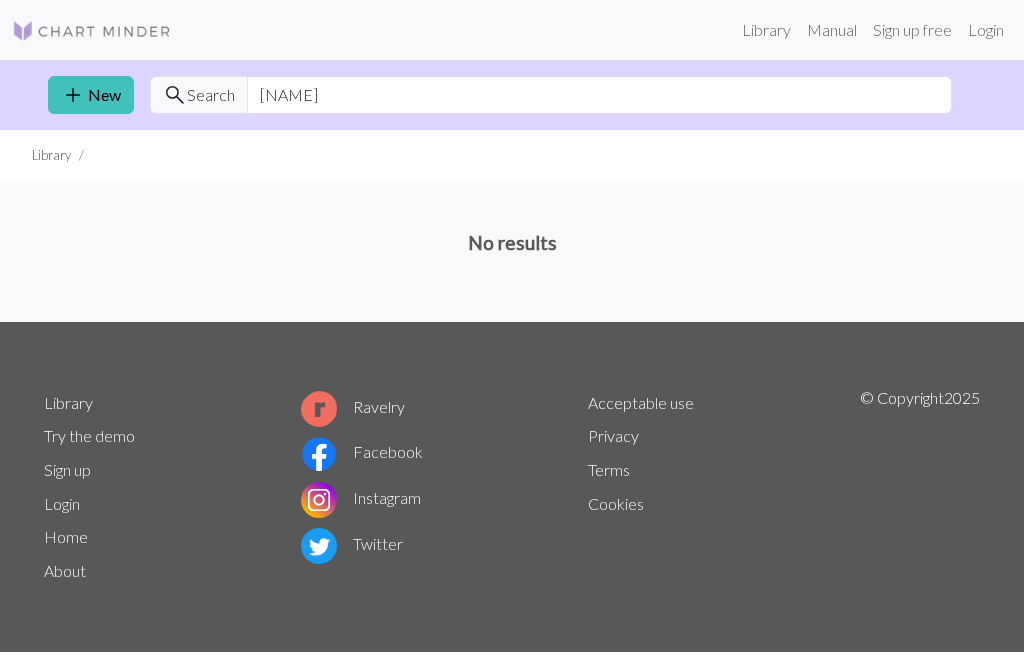 scroll, scrollTop: 0, scrollLeft: 0, axis: both 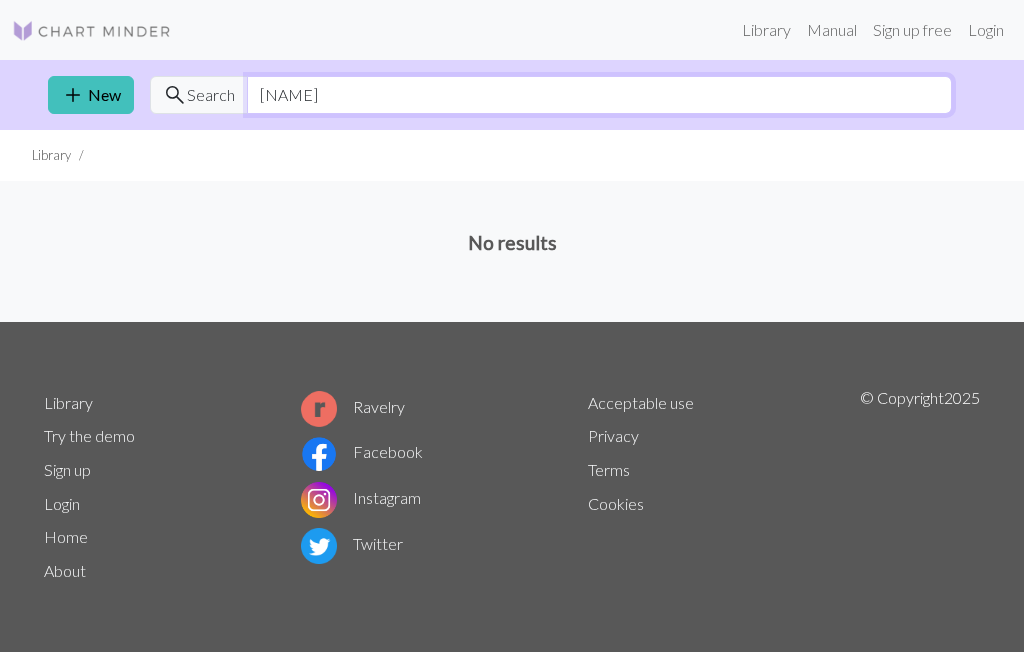 click on "[FIRST]" at bounding box center (599, 95) 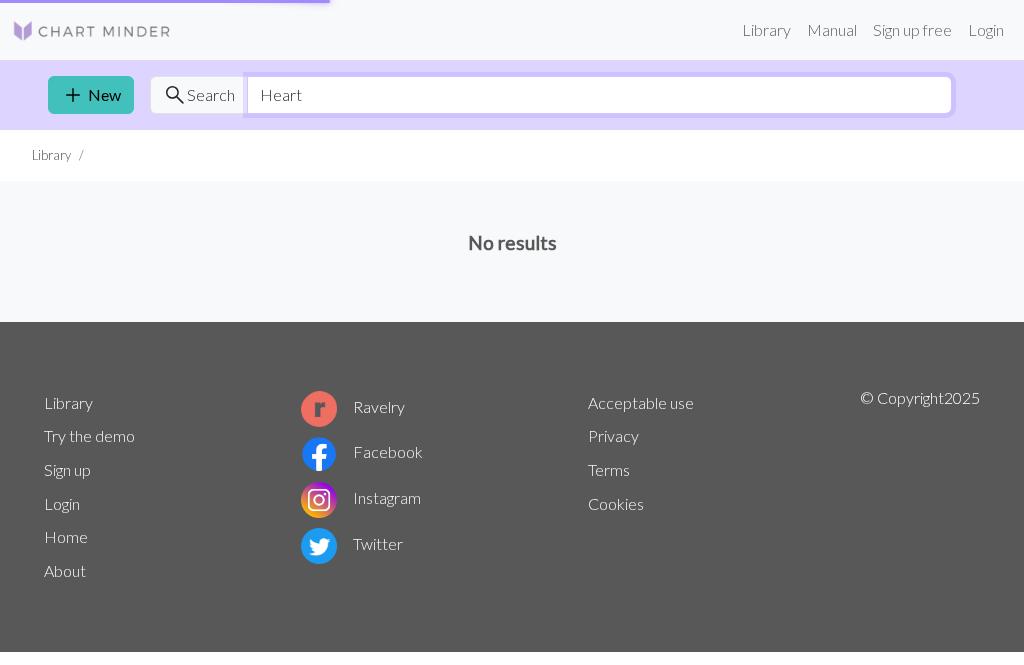 type on "Heart" 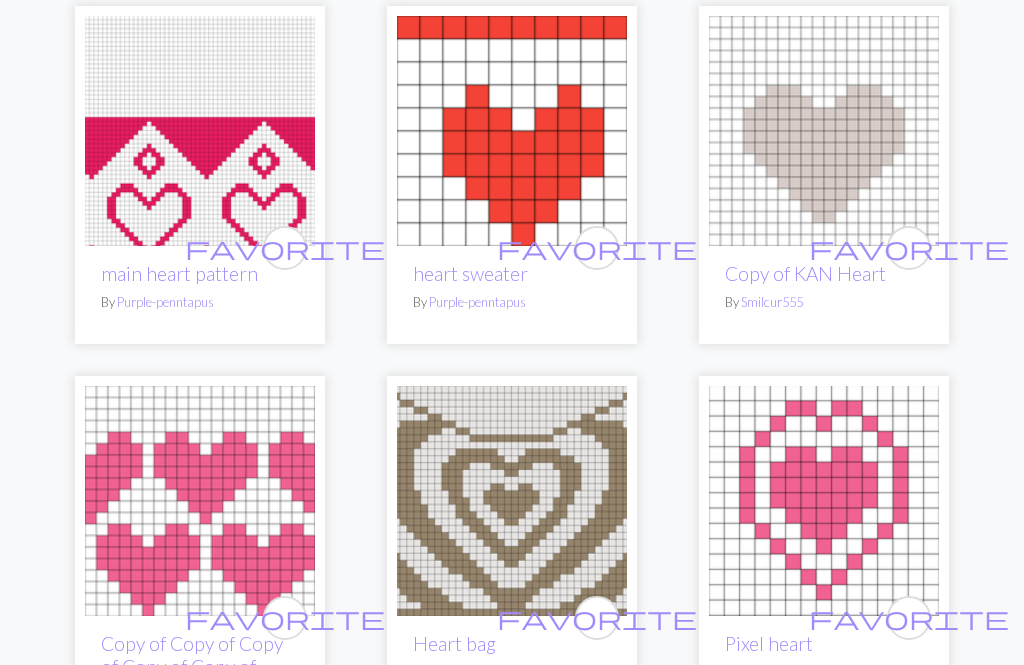 scroll, scrollTop: 259, scrollLeft: 0, axis: vertical 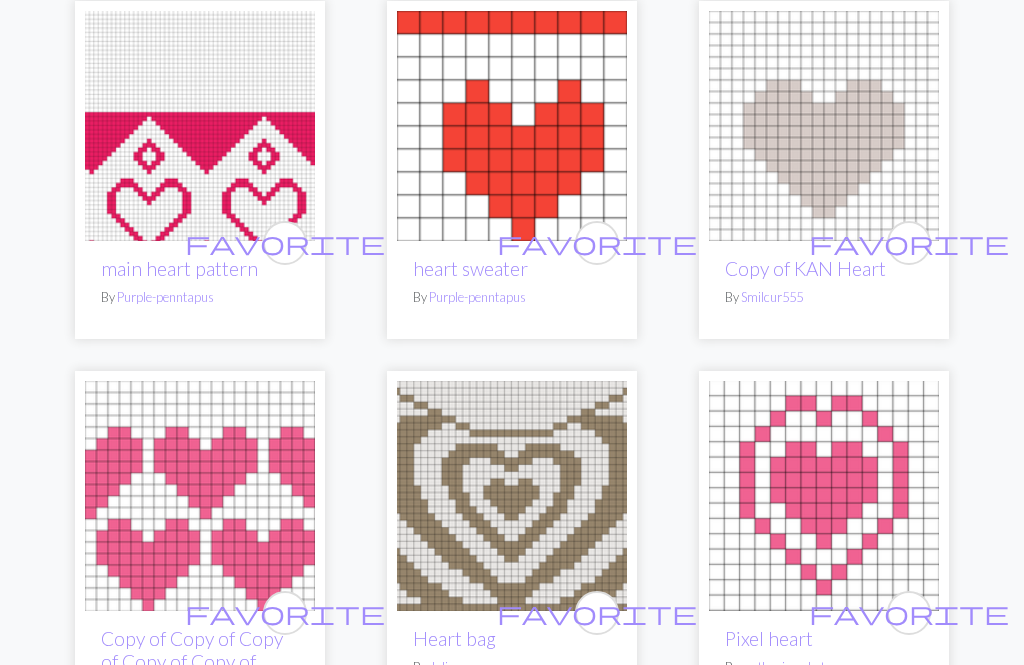 click at bounding box center (824, 127) 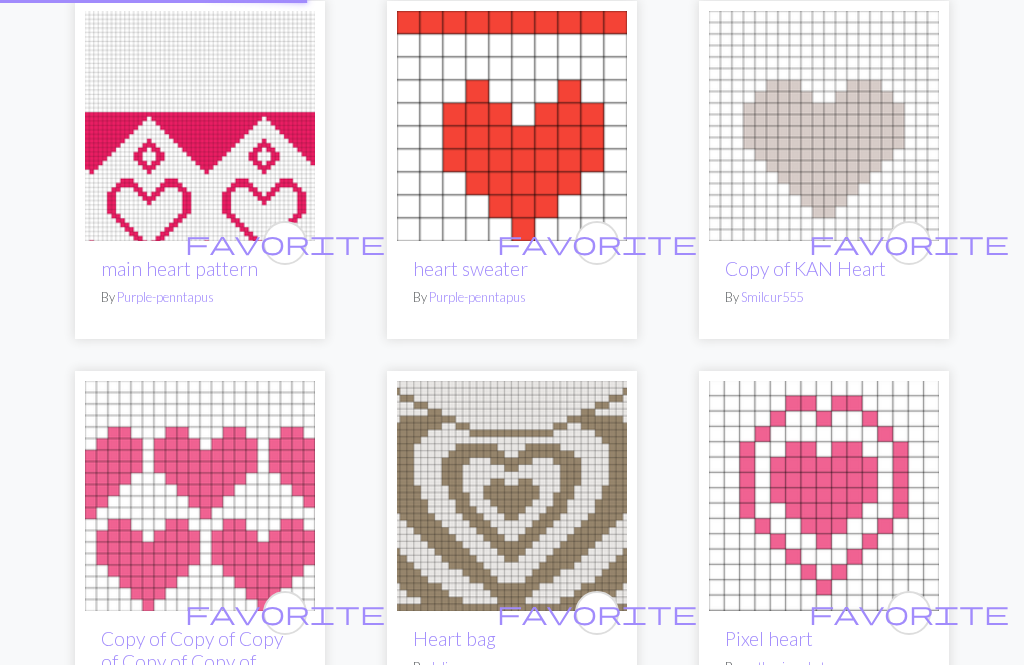 scroll, scrollTop: 0, scrollLeft: 0, axis: both 